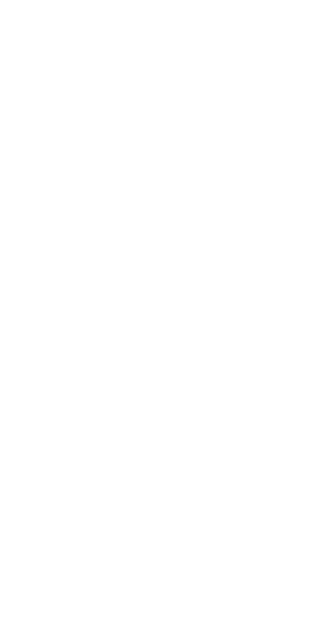 scroll, scrollTop: 0, scrollLeft: 0, axis: both 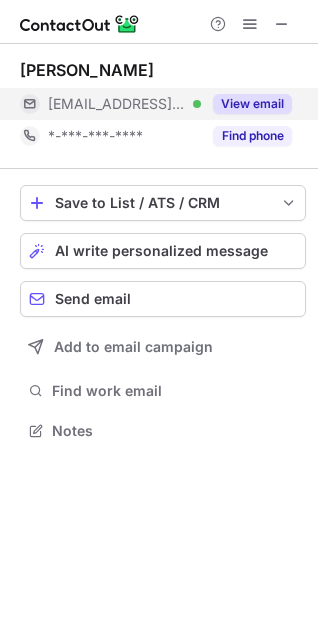 click on "View email" at bounding box center (252, 104) 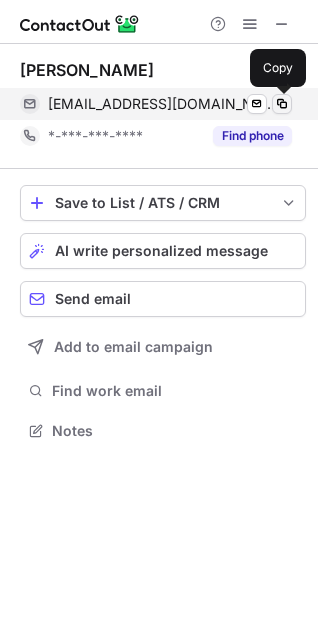 click at bounding box center (282, 104) 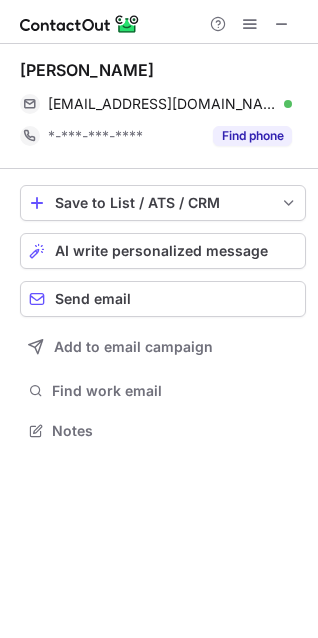 drag, startPoint x: 19, startPoint y: 74, endPoint x: 146, endPoint y: 73, distance: 127.00394 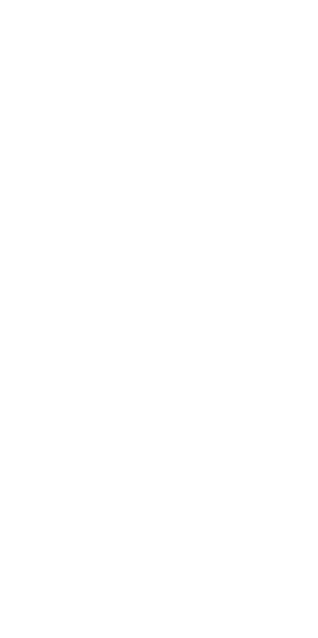 scroll, scrollTop: 0, scrollLeft: 0, axis: both 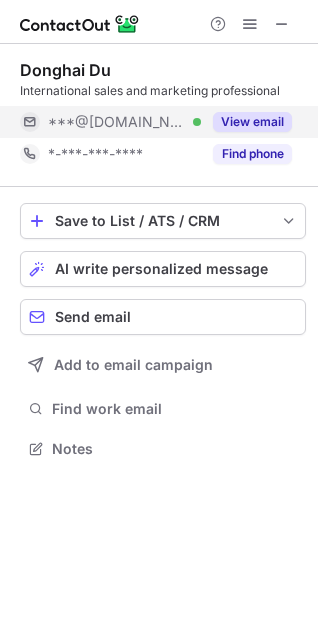 click on "View email" at bounding box center (252, 122) 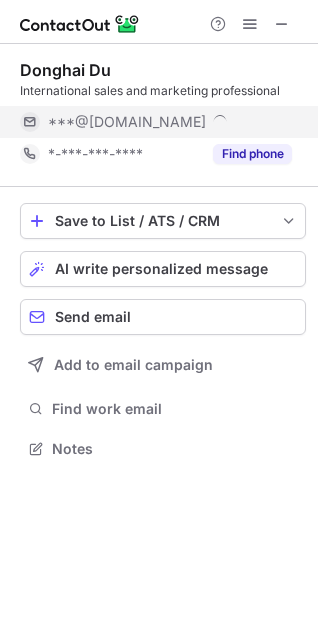 scroll, scrollTop: 435, scrollLeft: 318, axis: both 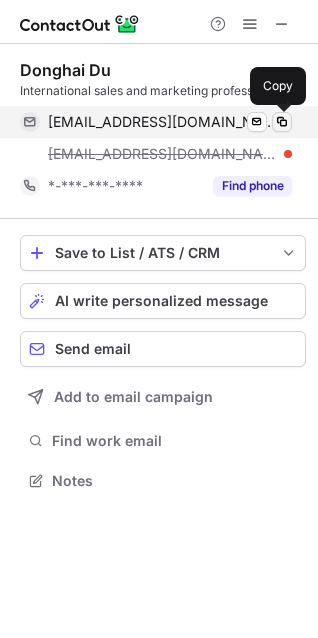 click at bounding box center (282, 122) 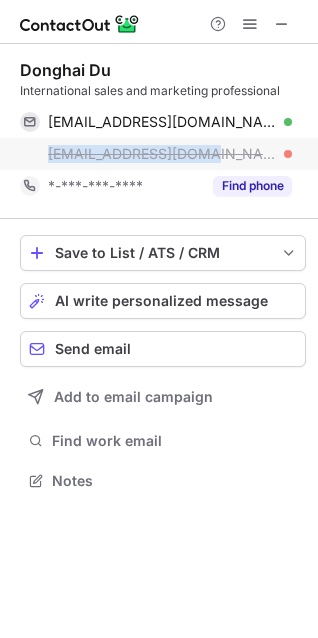 copy on "donghai@cancham.asia" 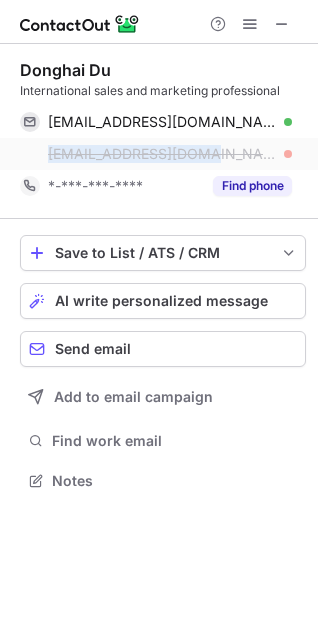 drag, startPoint x: 203, startPoint y: 158, endPoint x: 46, endPoint y: 158, distance: 157 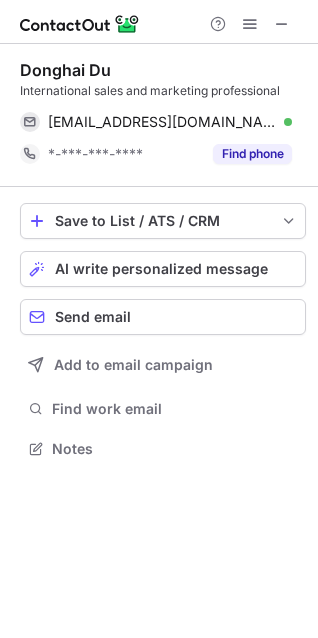 scroll, scrollTop: 435, scrollLeft: 318, axis: both 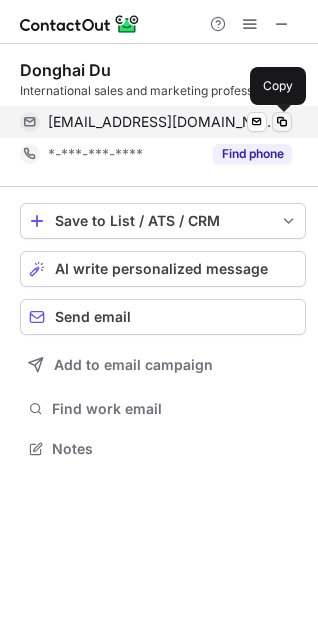 click at bounding box center (282, 122) 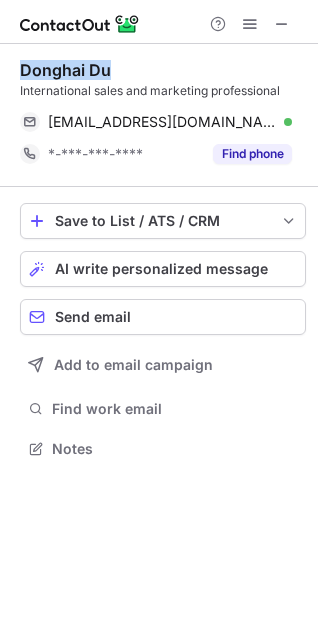 drag, startPoint x: 13, startPoint y: 70, endPoint x: 138, endPoint y: 63, distance: 125.19585 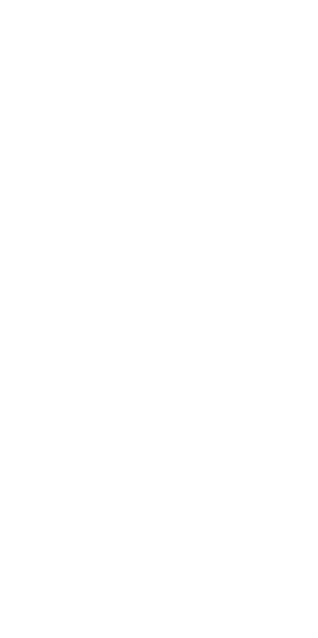 scroll, scrollTop: 0, scrollLeft: 0, axis: both 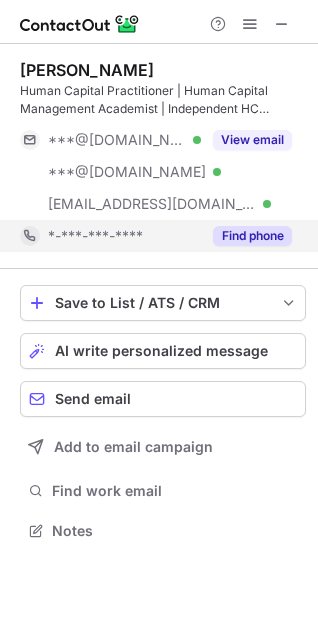 click on "View email" at bounding box center [252, 140] 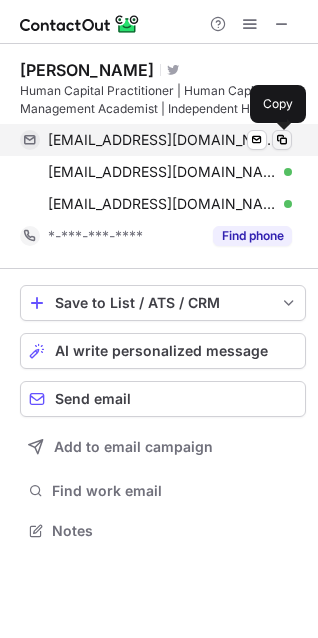 click at bounding box center (282, 140) 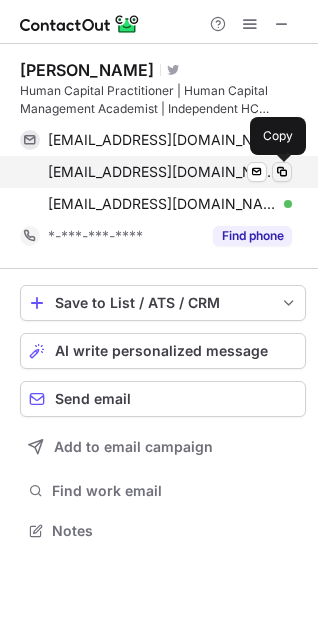 click at bounding box center (282, 172) 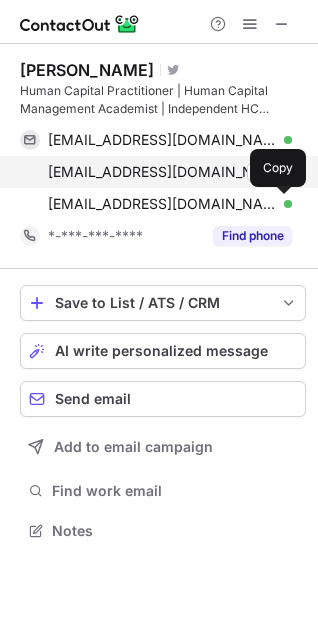 drag, startPoint x: 284, startPoint y: 206, endPoint x: 241, endPoint y: 187, distance: 47.010635 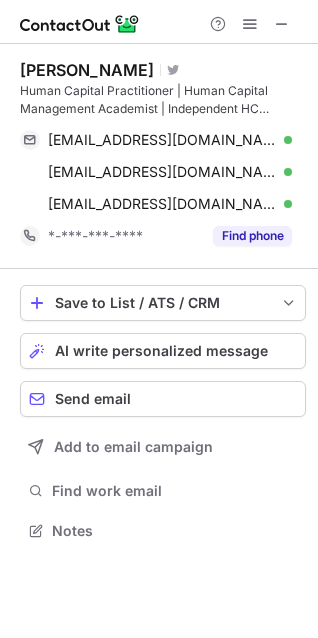 drag, startPoint x: 25, startPoint y: 67, endPoint x: 149, endPoint y: 65, distance: 124.01613 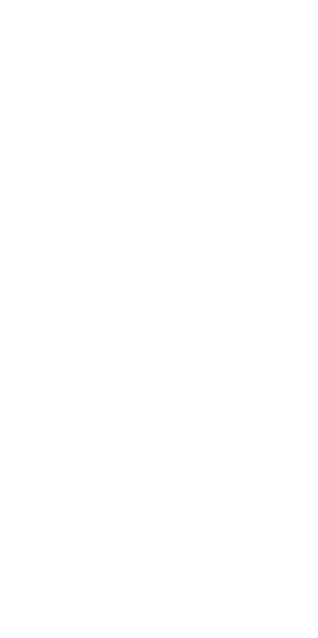 scroll, scrollTop: 0, scrollLeft: 0, axis: both 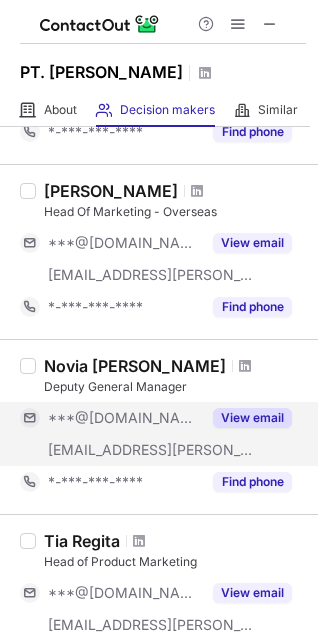 click on "View email" at bounding box center (252, 418) 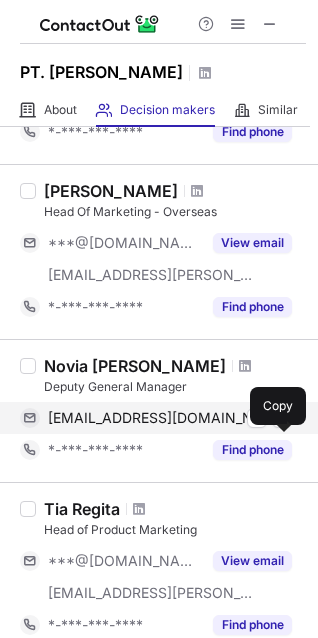 click at bounding box center [282, 418] 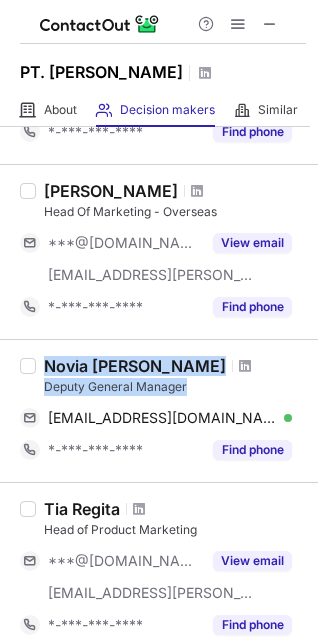 drag, startPoint x: 42, startPoint y: 388, endPoint x: 107, endPoint y: 390, distance: 65.03076 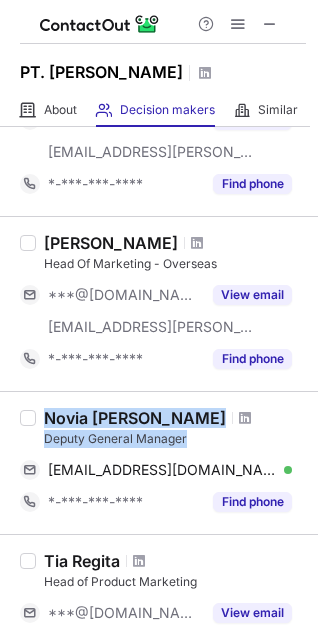 scroll, scrollTop: 300, scrollLeft: 0, axis: vertical 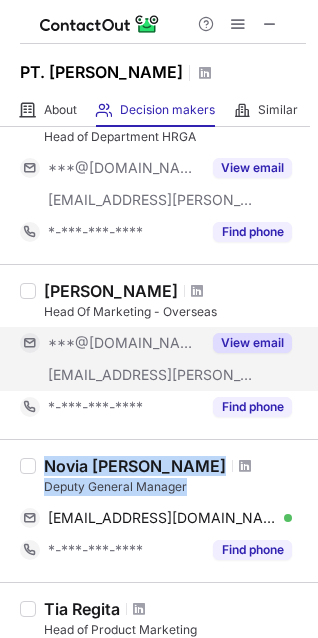 click on "View email" at bounding box center [252, 343] 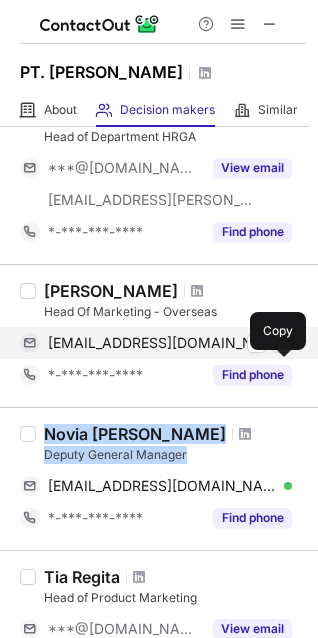 click at bounding box center [282, 343] 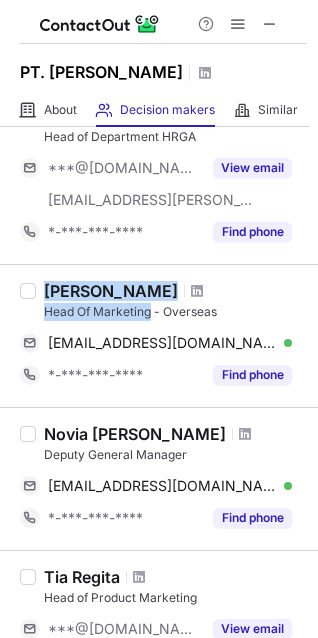 drag, startPoint x: 45, startPoint y: 313, endPoint x: 153, endPoint y: 329, distance: 109.17875 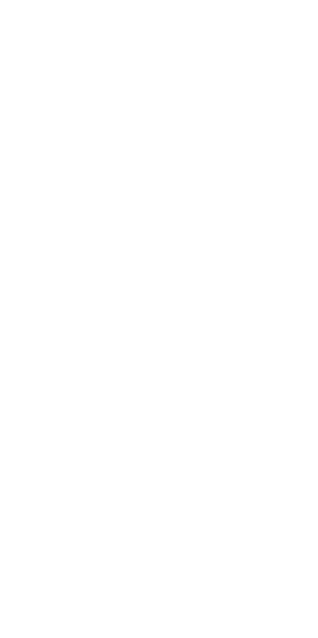 scroll, scrollTop: 0, scrollLeft: 0, axis: both 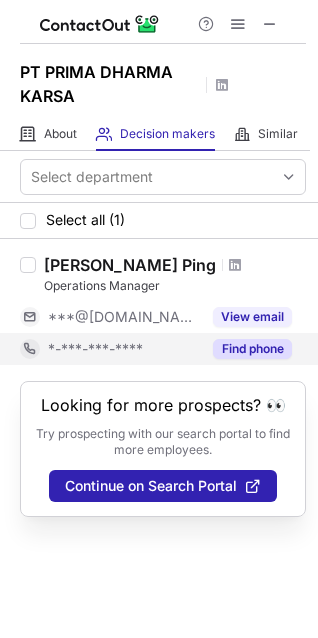 click on "View email" at bounding box center (252, 317) 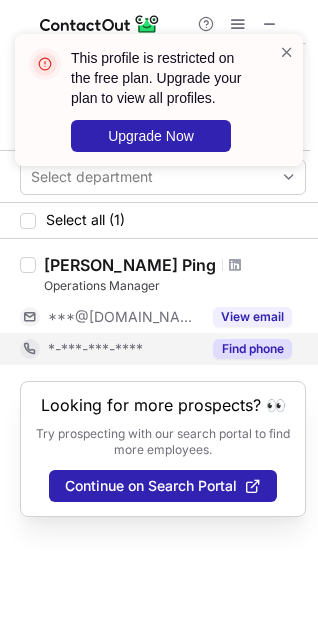 click on "View email" at bounding box center (252, 317) 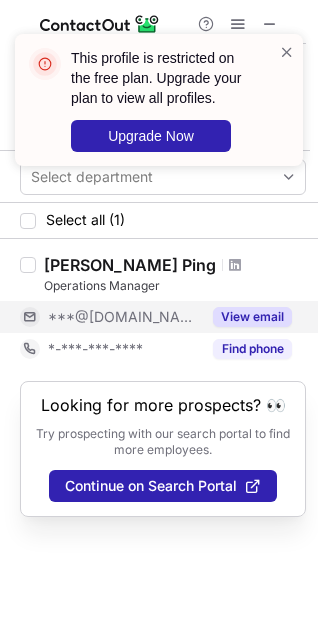 click on "View email" at bounding box center [252, 317] 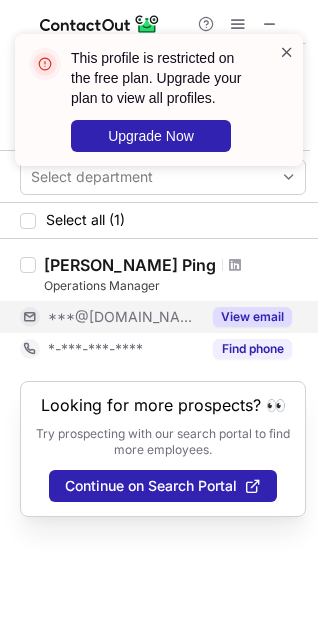 click at bounding box center (287, 52) 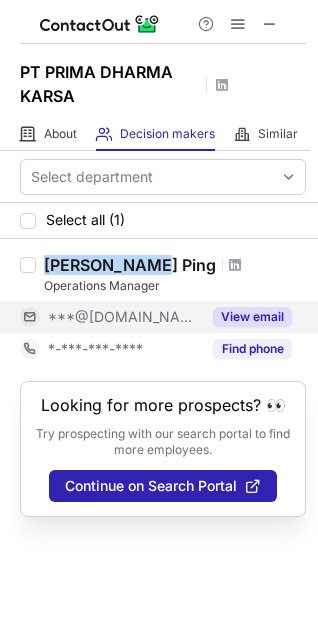 drag, startPoint x: 46, startPoint y: 263, endPoint x: 143, endPoint y: 260, distance: 97.04638 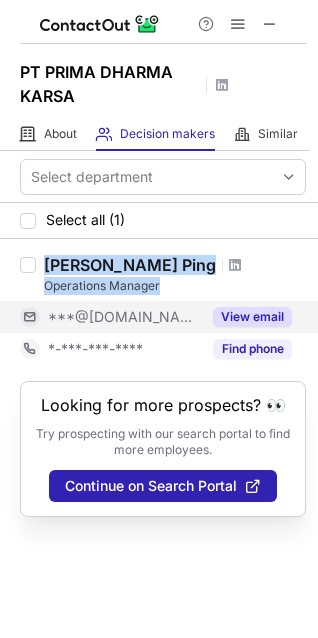 drag, startPoint x: 42, startPoint y: 263, endPoint x: 168, endPoint y: 281, distance: 127.27922 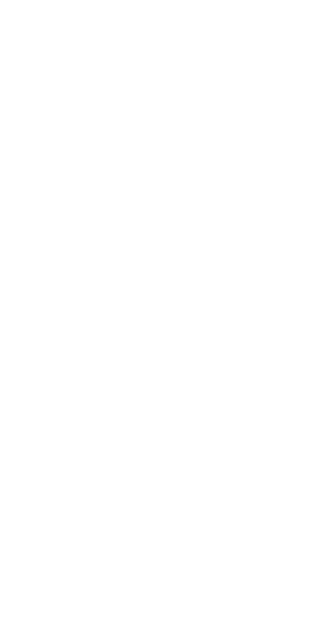 scroll, scrollTop: 0, scrollLeft: 0, axis: both 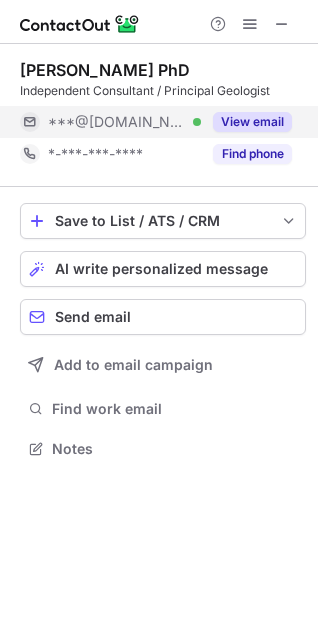 click on "View email" at bounding box center [252, 122] 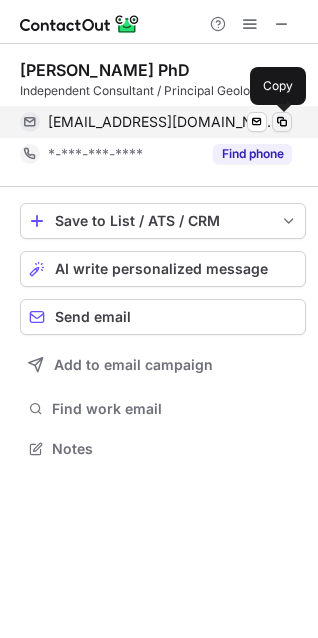 click at bounding box center (282, 122) 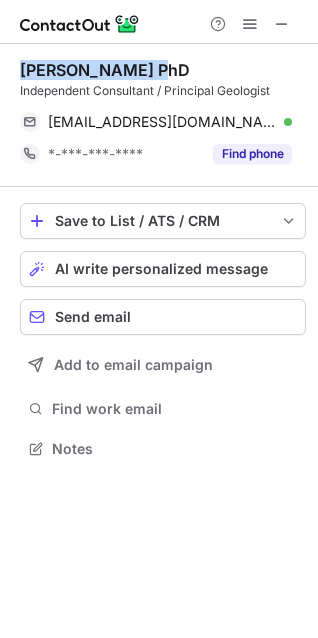 drag, startPoint x: 16, startPoint y: 70, endPoint x: 156, endPoint y: 73, distance: 140.03214 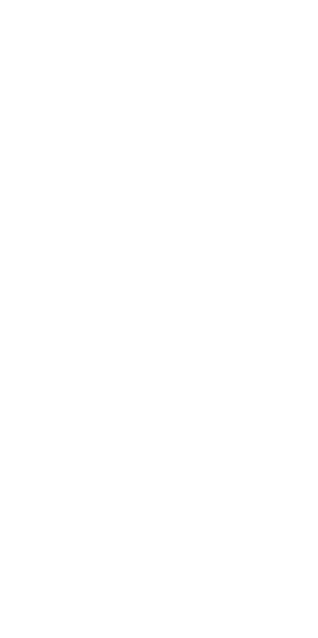 scroll, scrollTop: 0, scrollLeft: 0, axis: both 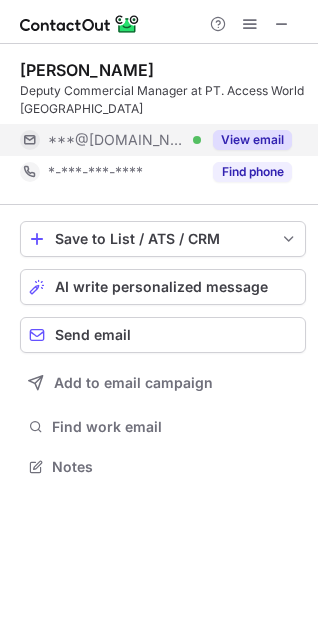 click on "View email" at bounding box center [252, 140] 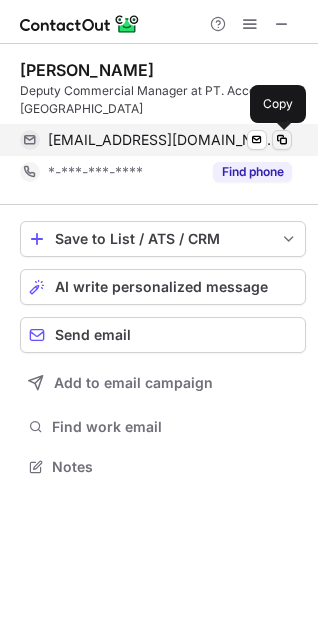 click at bounding box center (282, 140) 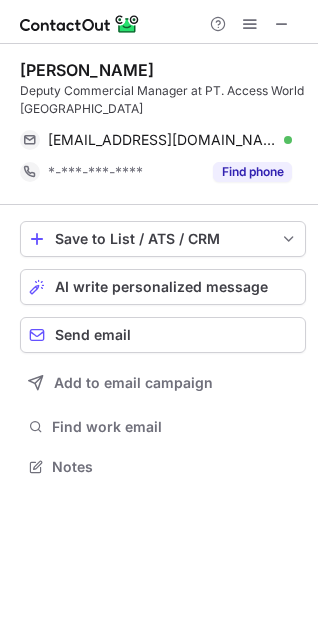 click on "Ervan Budi Prasetyo Deputy Commercial Manager at PT. Access World Indonesia ervan_prasetyo@yahoo.com Verified Send email Copy *-***-***-**** Find phone Save to List / ATS / CRM List Select Lever Connect Greenhouse Connect Salesforce Connect Hubspot Connect Bullhorn Connect Zapier (100+ Applications) Connect Request a new integration AI write personalized message Send email Add to email campaign Find work email Notes" at bounding box center (159, 270) 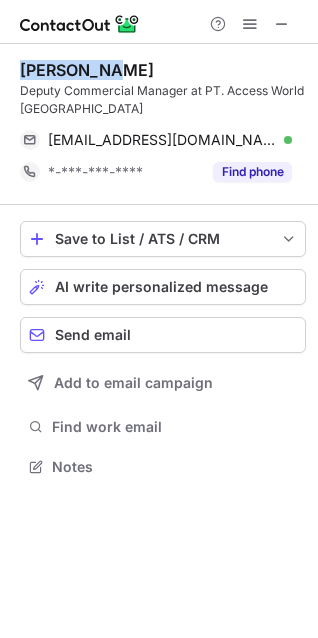 click on "Ervan Budi Prasetyo" at bounding box center (87, 70) 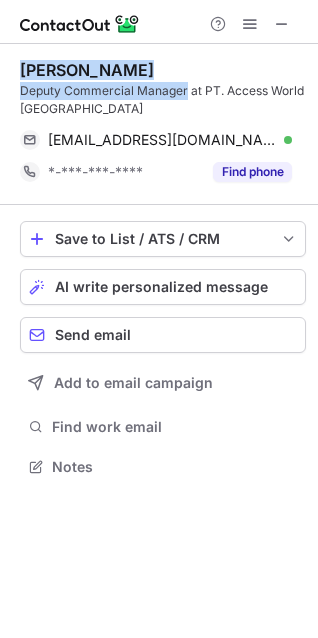 drag, startPoint x: 21, startPoint y: 71, endPoint x: 185, endPoint y: 80, distance: 164.24677 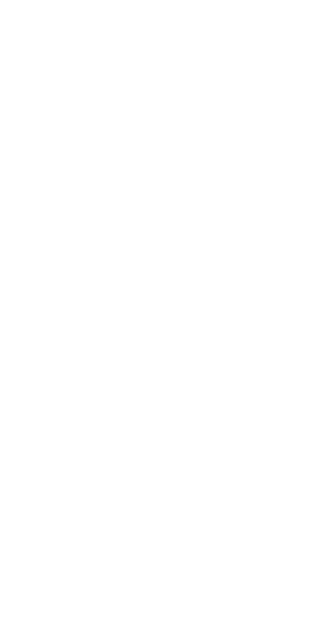 scroll, scrollTop: 0, scrollLeft: 0, axis: both 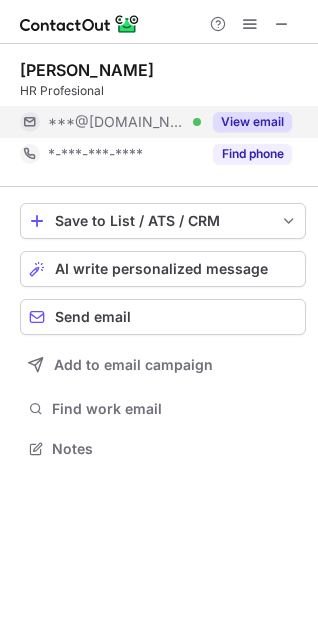 click on "View email" at bounding box center [252, 122] 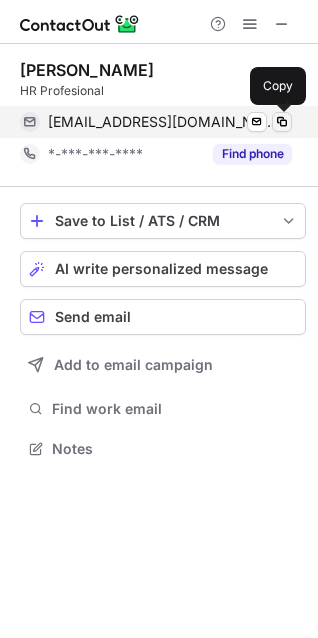 click at bounding box center [282, 122] 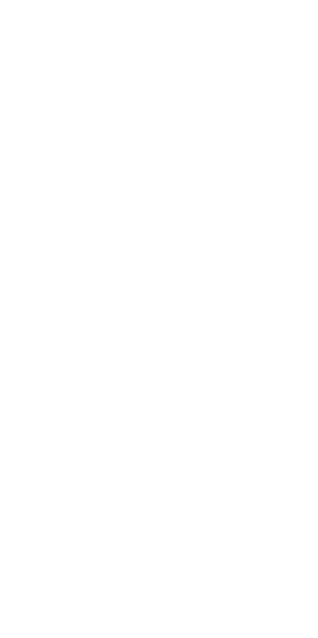 scroll, scrollTop: 0, scrollLeft: 0, axis: both 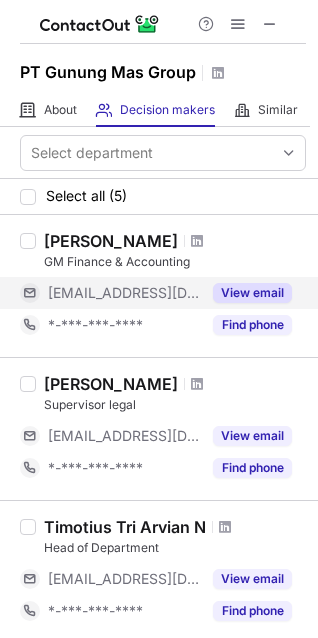 click on "View email" at bounding box center [252, 293] 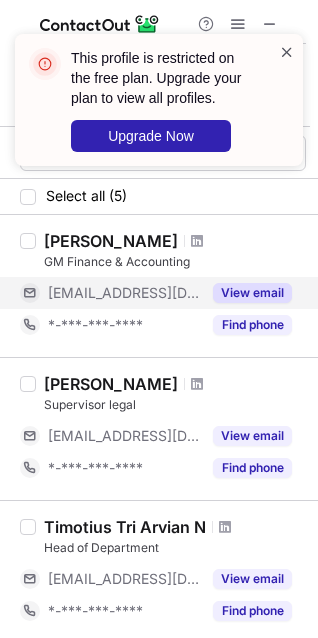 click at bounding box center [287, 52] 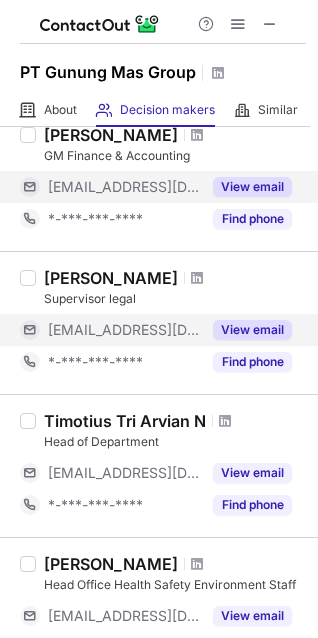 scroll, scrollTop: 200, scrollLeft: 0, axis: vertical 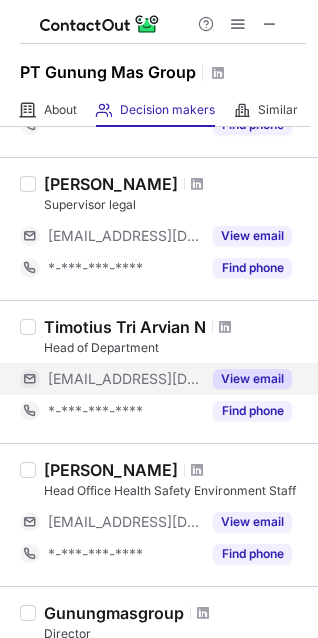 drag, startPoint x: 236, startPoint y: 375, endPoint x: 245, endPoint y: 358, distance: 19.235384 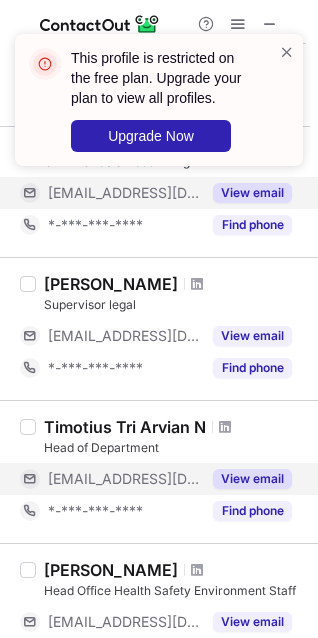 scroll, scrollTop: 0, scrollLeft: 0, axis: both 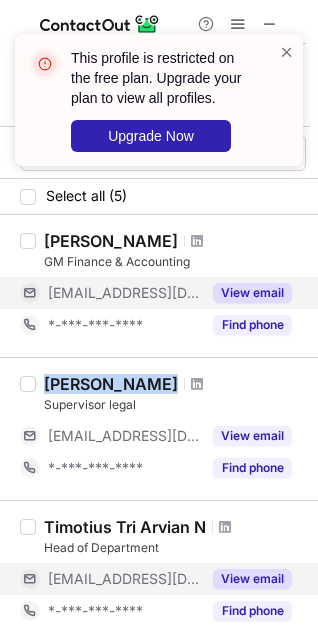 drag, startPoint x: 44, startPoint y: 388, endPoint x: 168, endPoint y: 383, distance: 124.10077 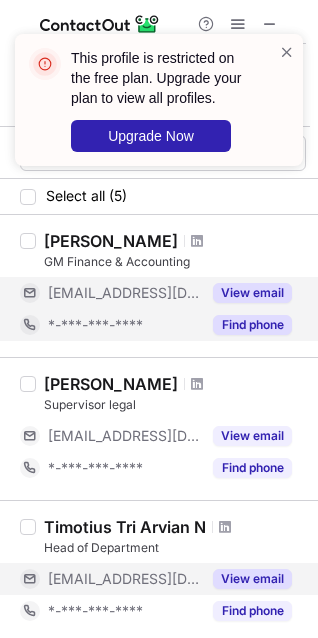 click on "*-***-***-****" at bounding box center (124, 325) 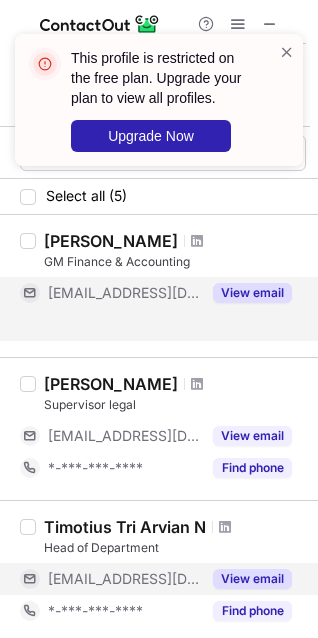 drag, startPoint x: 45, startPoint y: 247, endPoint x: 163, endPoint y: 242, distance: 118.10589 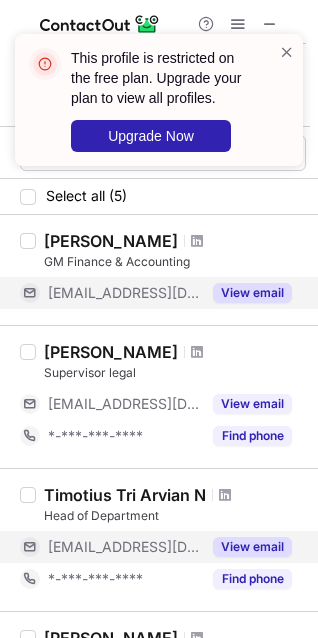 copy on "Angga Ariyanto" 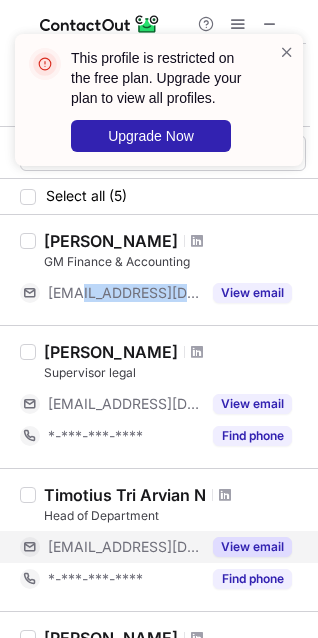 copy on "gunungmasgroup.co.id" 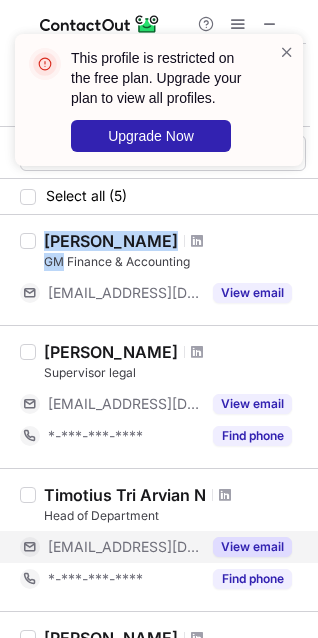drag, startPoint x: 41, startPoint y: 234, endPoint x: 63, endPoint y: 258, distance: 32.55764 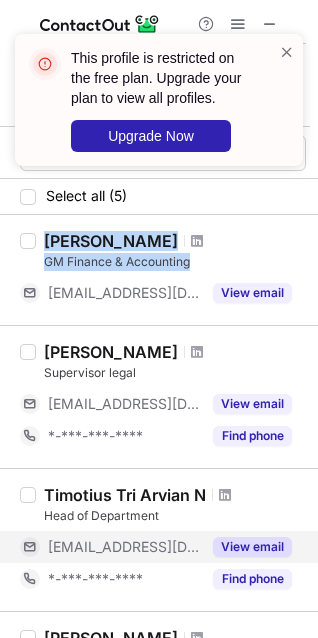 drag, startPoint x: 44, startPoint y: 234, endPoint x: 192, endPoint y: 254, distance: 149.34523 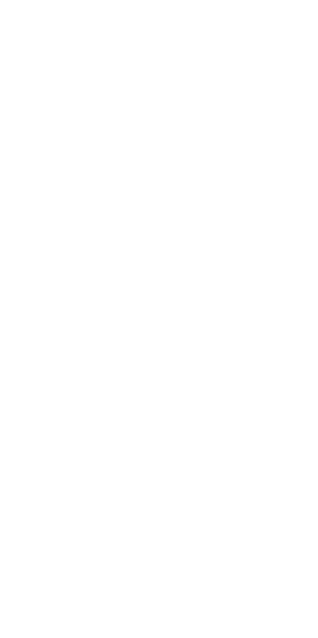 scroll, scrollTop: 0, scrollLeft: 0, axis: both 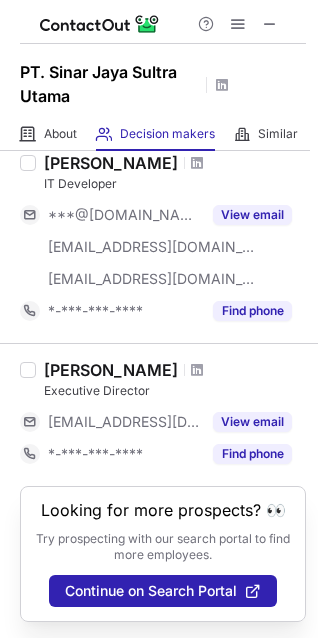 drag, startPoint x: 69, startPoint y: 521, endPoint x: 247, endPoint y: 380, distance: 227.07928 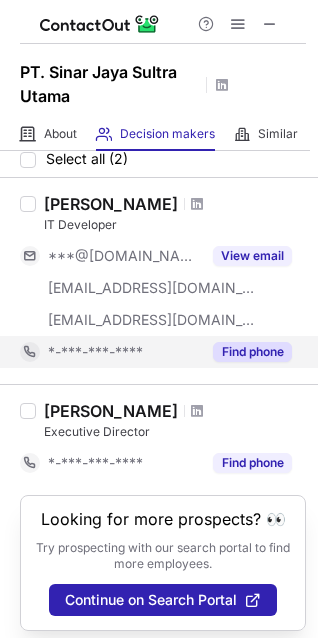 scroll, scrollTop: 89, scrollLeft: 0, axis: vertical 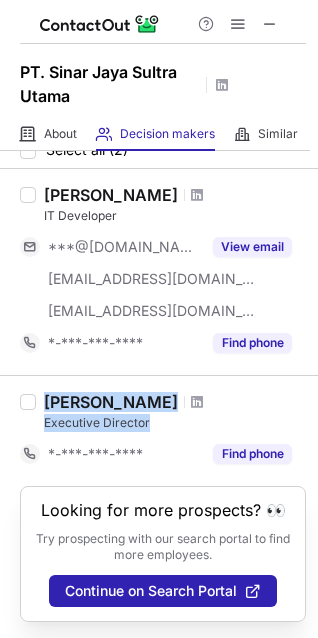 drag, startPoint x: 45, startPoint y: 383, endPoint x: 173, endPoint y: 401, distance: 129.25943 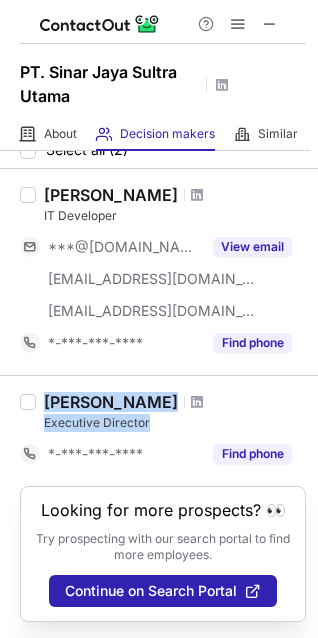 copy on "Satria Hadiwinanto Asiku Executive Director" 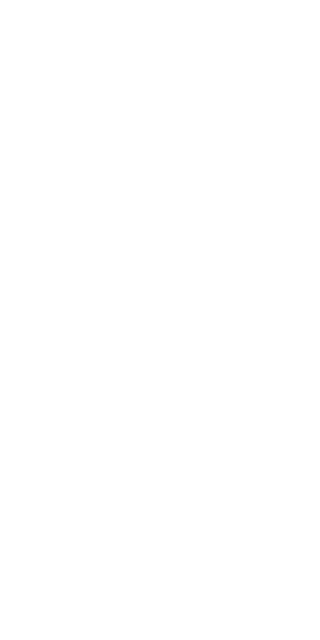 scroll, scrollTop: 0, scrollLeft: 0, axis: both 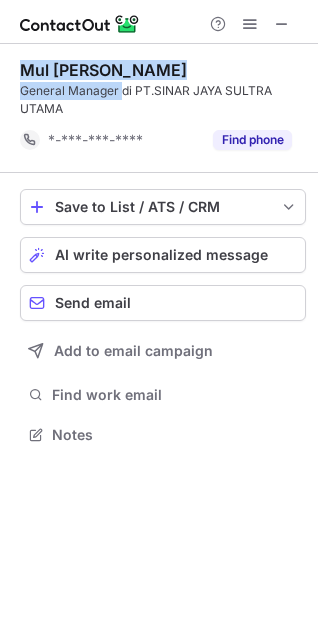 copy on "Mul [PERSON_NAME] General Manager" 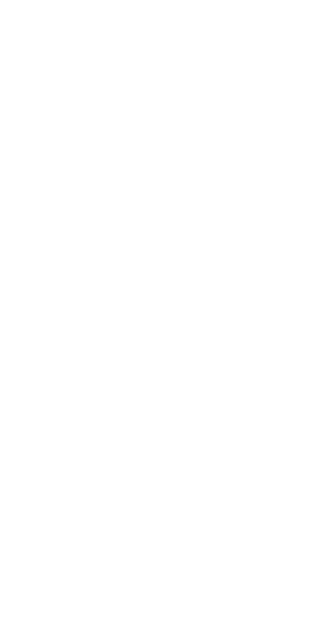 scroll, scrollTop: 0, scrollLeft: 0, axis: both 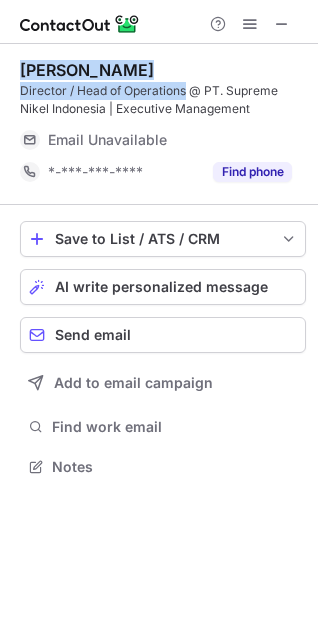 drag, startPoint x: 10, startPoint y: 68, endPoint x: 186, endPoint y: 95, distance: 178.05898 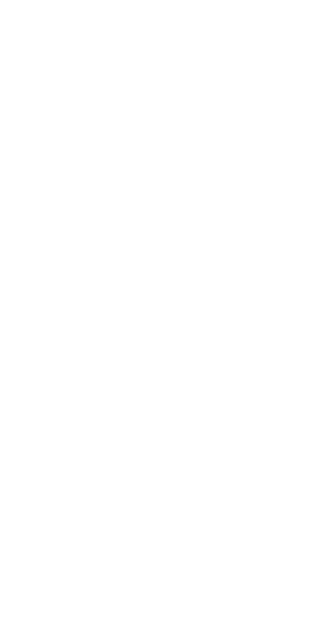scroll, scrollTop: 0, scrollLeft: 0, axis: both 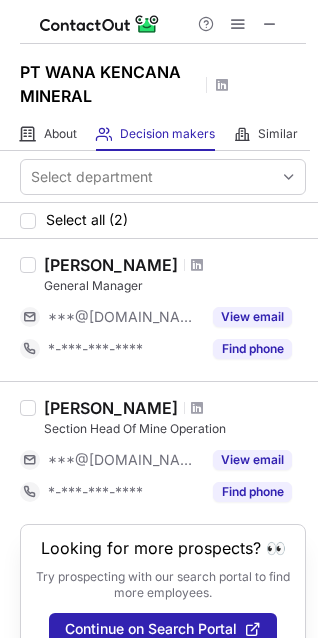 click on "View email" at bounding box center [252, 317] 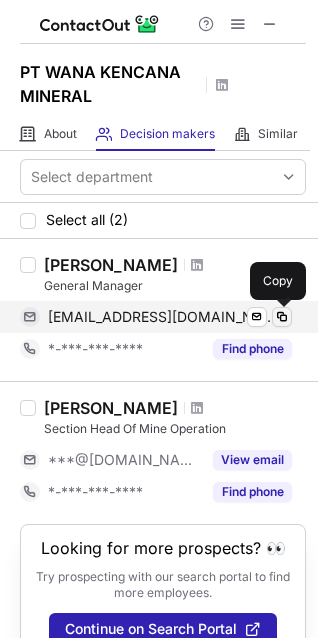 click at bounding box center [282, 317] 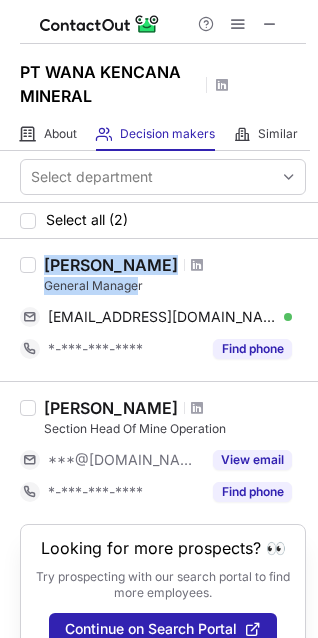 drag, startPoint x: 43, startPoint y: 268, endPoint x: 139, endPoint y: 292, distance: 98.95454 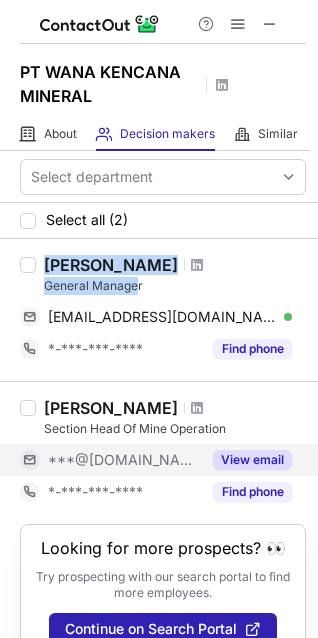 click on "View email" at bounding box center [252, 460] 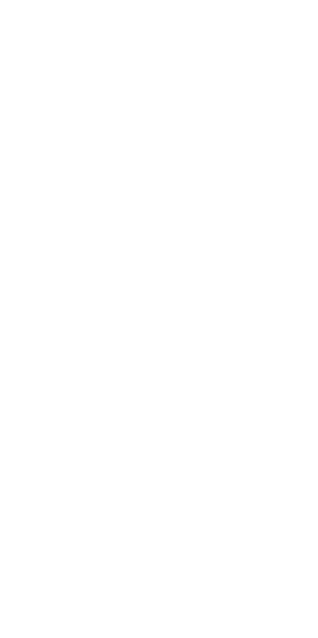 scroll, scrollTop: 0, scrollLeft: 0, axis: both 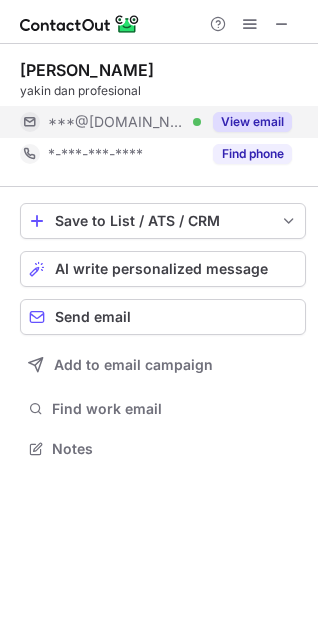 click on "View email" at bounding box center (252, 122) 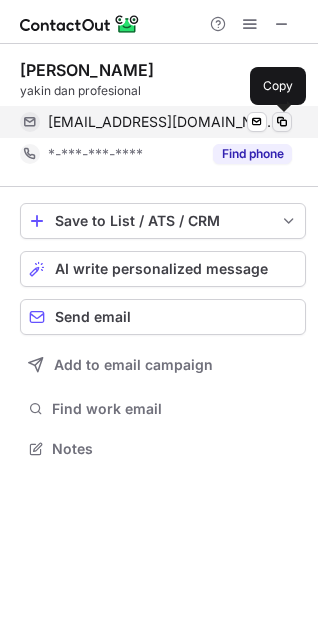 click at bounding box center [282, 122] 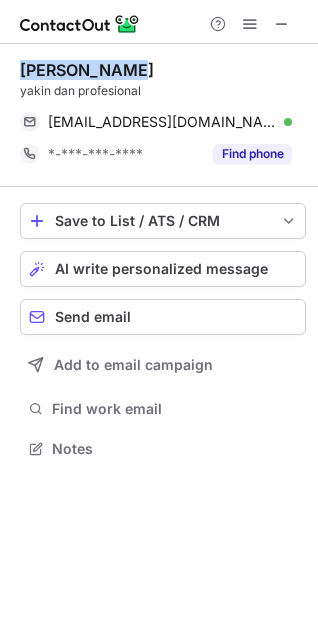 drag, startPoint x: 20, startPoint y: 68, endPoint x: 122, endPoint y: 68, distance: 102 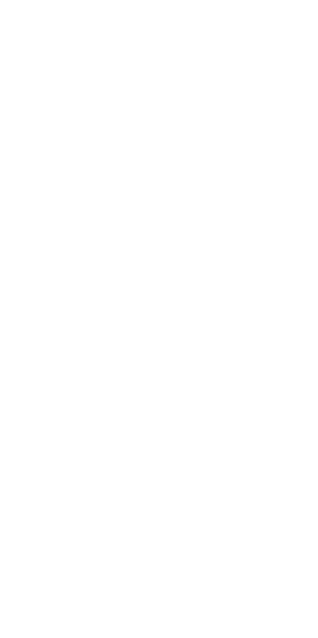 scroll, scrollTop: 0, scrollLeft: 0, axis: both 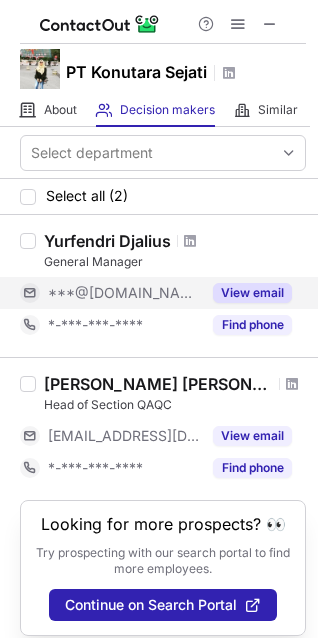 click on "View email" at bounding box center [252, 293] 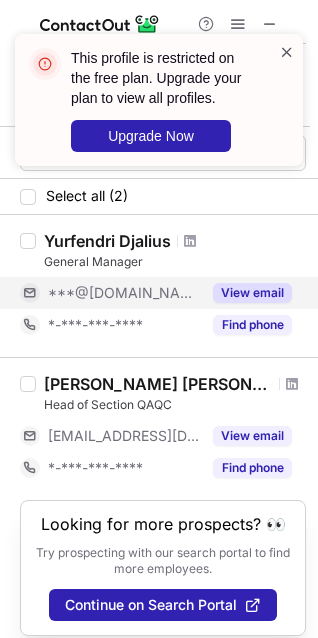 click at bounding box center [287, 52] 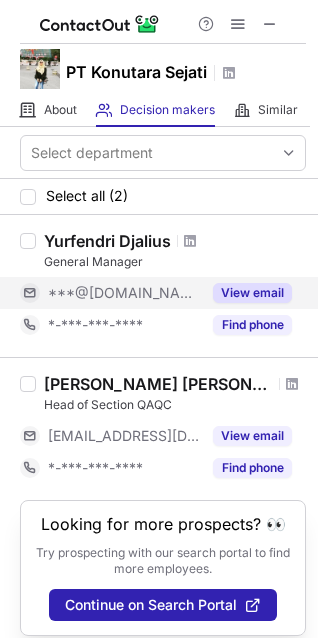 click on "View email" at bounding box center (252, 293) 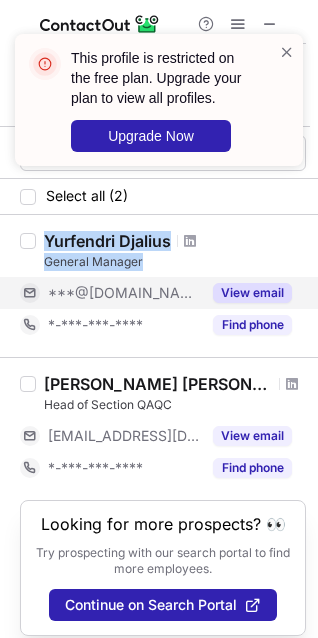 drag, startPoint x: 43, startPoint y: 236, endPoint x: 152, endPoint y: 261, distance: 111.83023 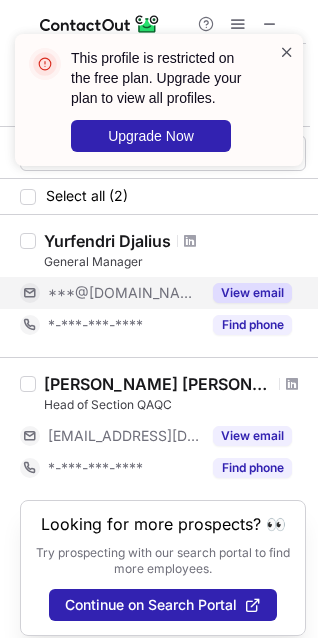 click at bounding box center (287, 52) 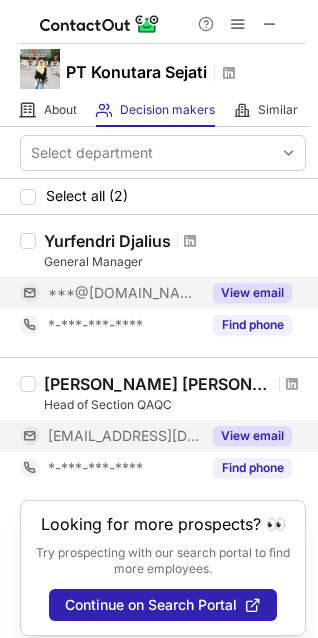 click on "View email" at bounding box center [252, 436] 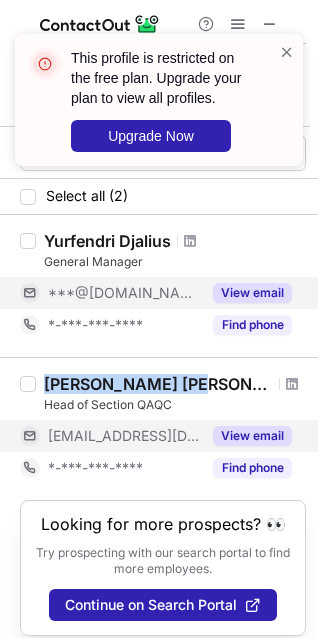 drag, startPoint x: 43, startPoint y: 383, endPoint x: 198, endPoint y: 377, distance: 155.11609 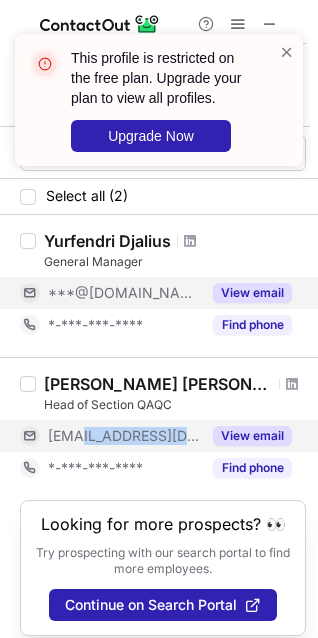 drag, startPoint x: 223, startPoint y: 442, endPoint x: 83, endPoint y: 436, distance: 140.12851 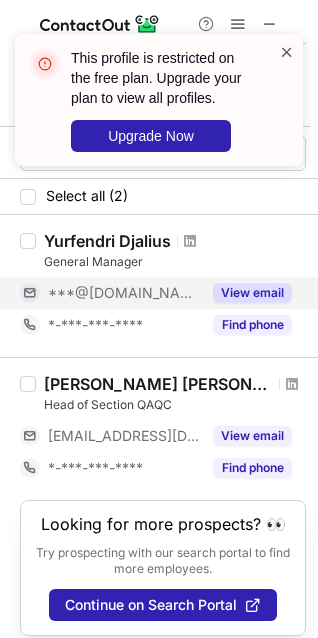 click at bounding box center (287, 52) 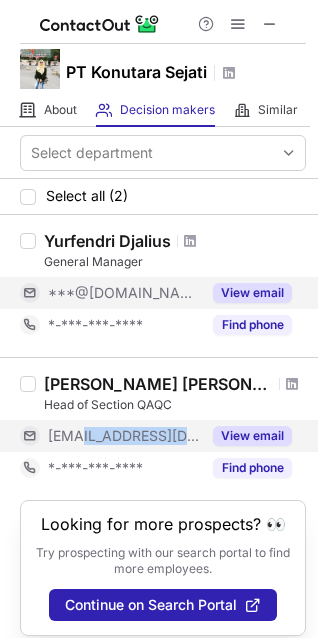 drag, startPoint x: 82, startPoint y: 440, endPoint x: 213, endPoint y: 442, distance: 131.01526 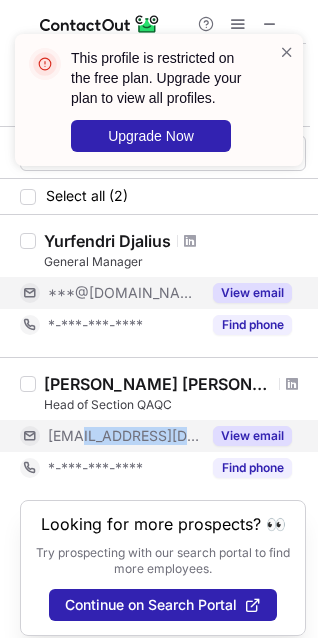 copy on "hankingmining.com" 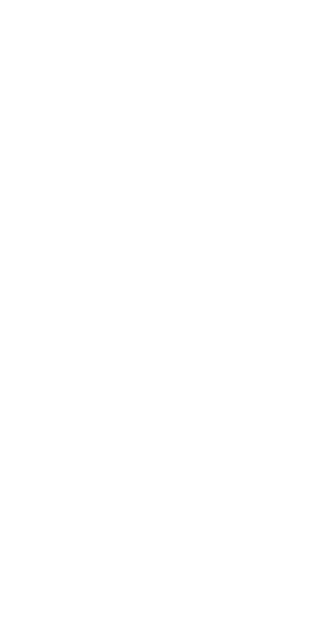 scroll, scrollTop: 0, scrollLeft: 0, axis: both 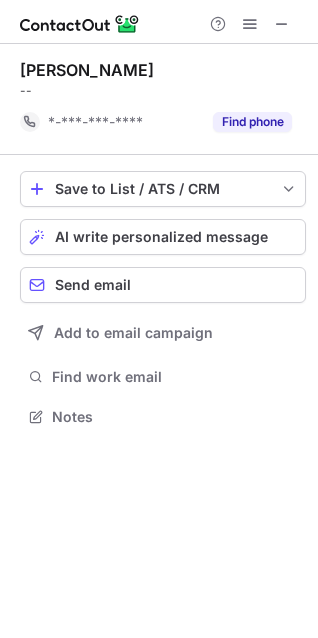 copy on "[PERSON_NAME]" 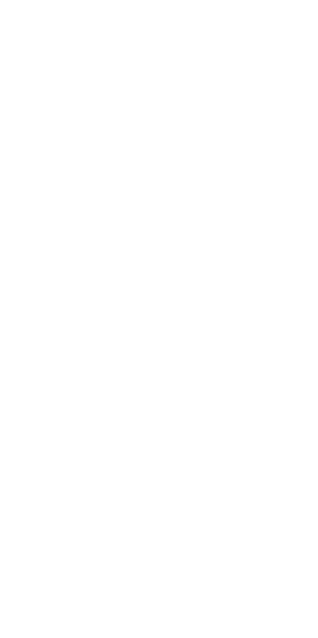scroll, scrollTop: 0, scrollLeft: 0, axis: both 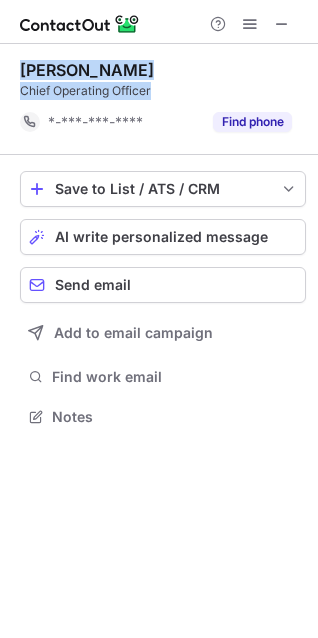 copy on "Tony Green Chief Operating Officer" 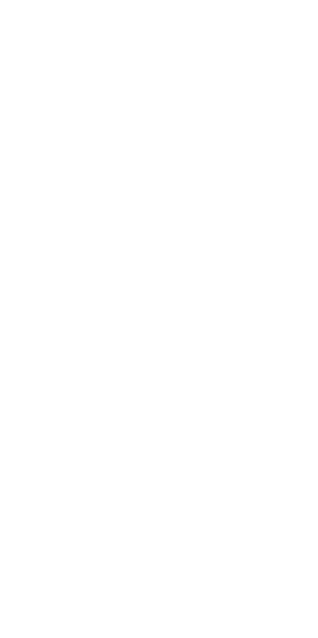 scroll, scrollTop: 0, scrollLeft: 0, axis: both 